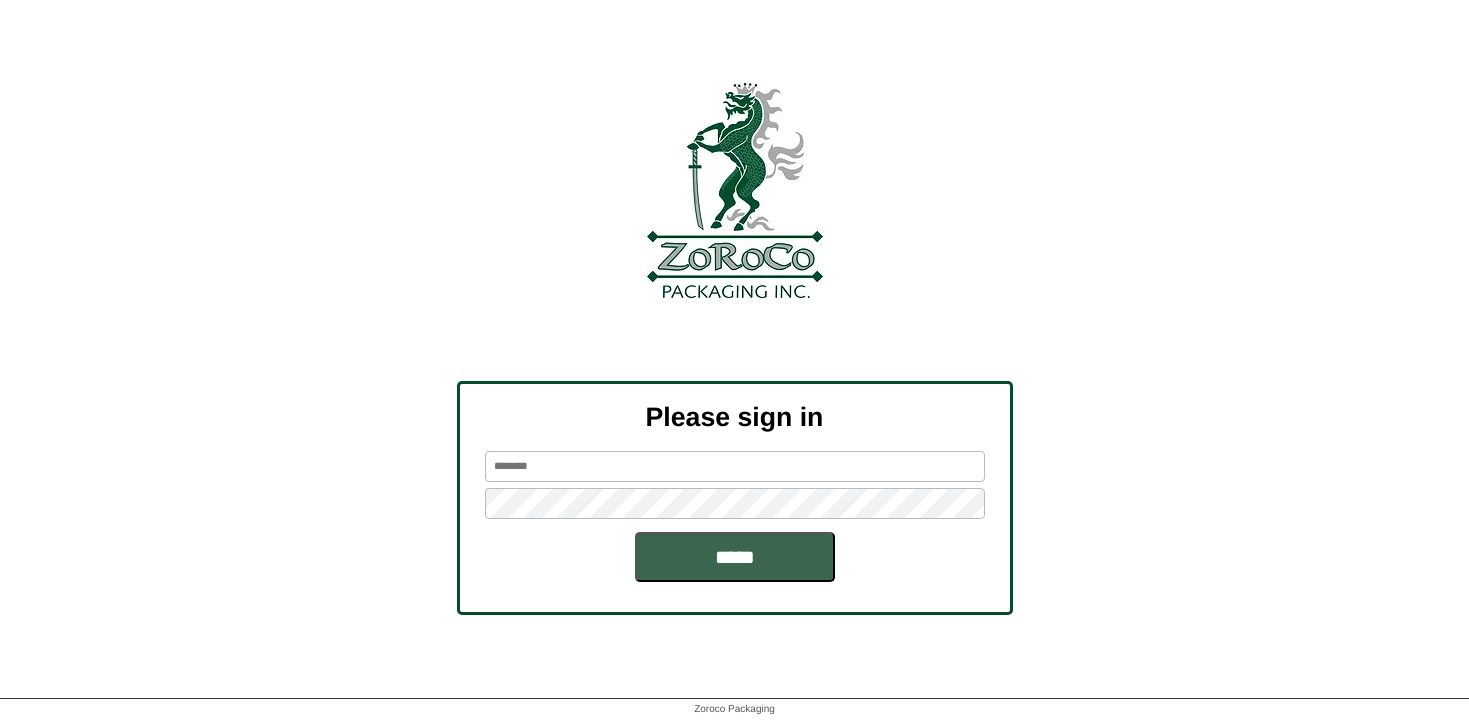 scroll, scrollTop: 0, scrollLeft: 0, axis: both 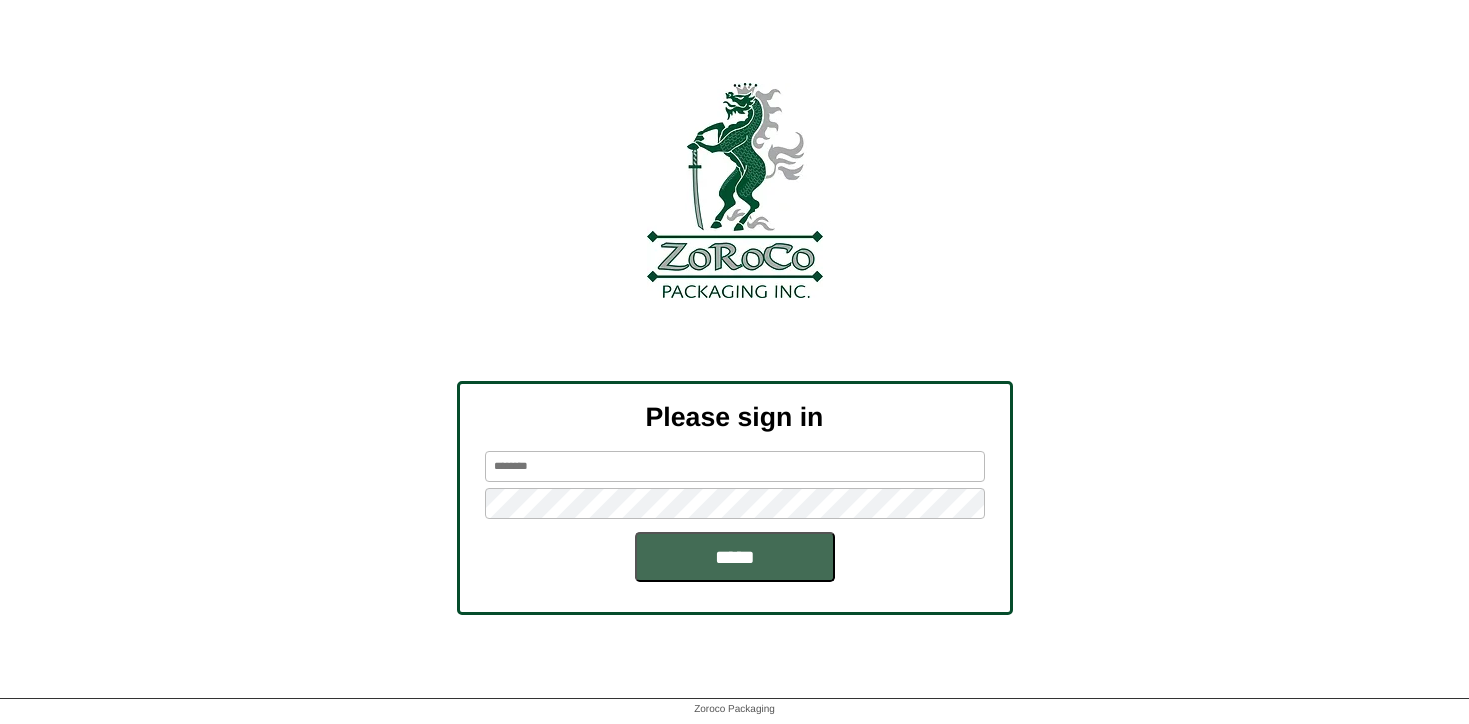 type on "********" 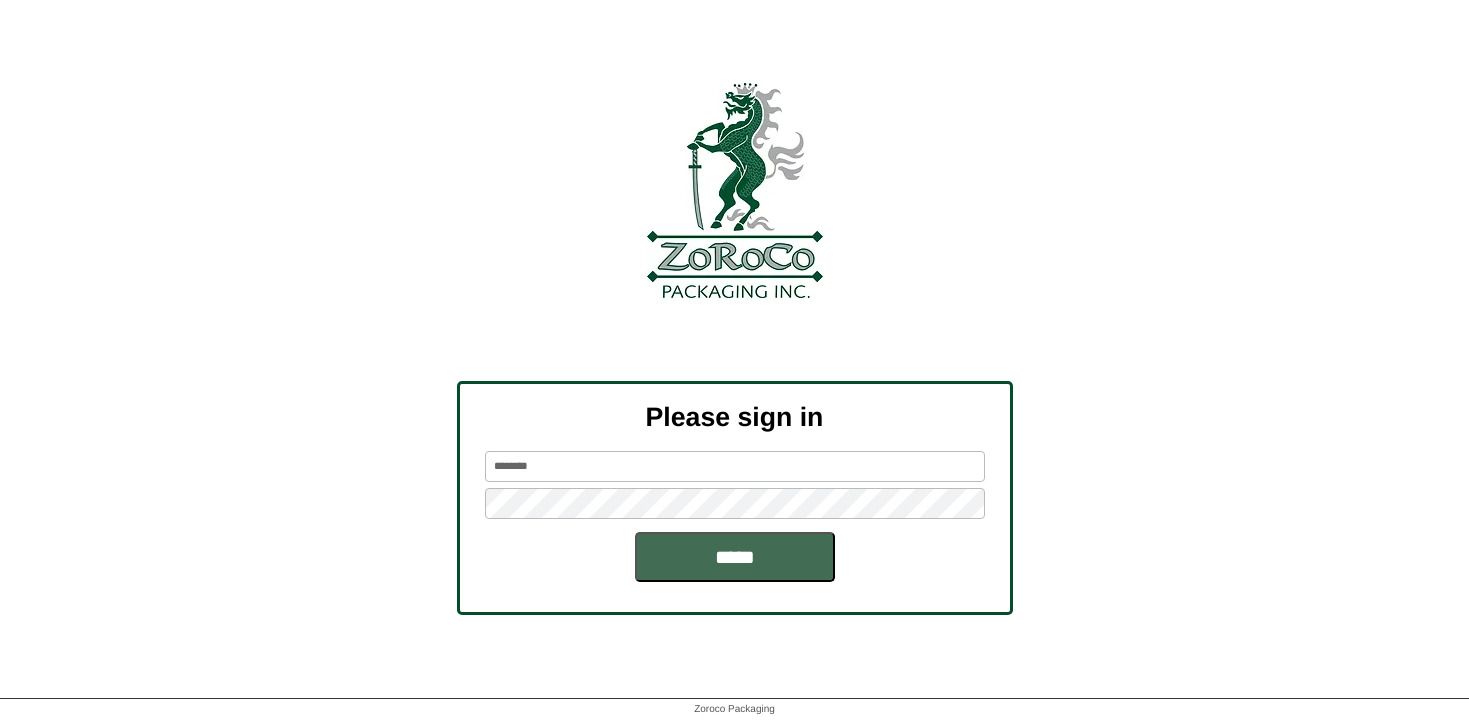 click on "*****" at bounding box center (735, 557) 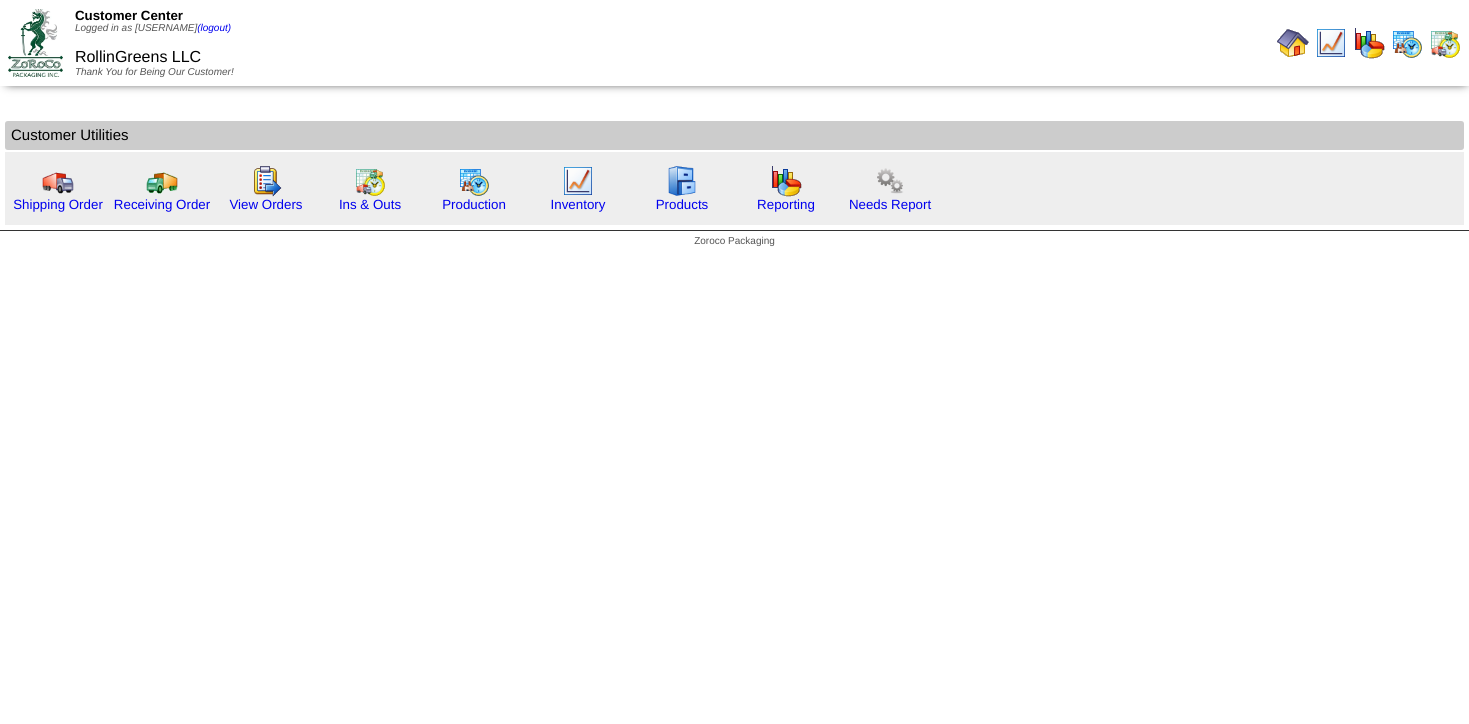 scroll, scrollTop: 0, scrollLeft: 0, axis: both 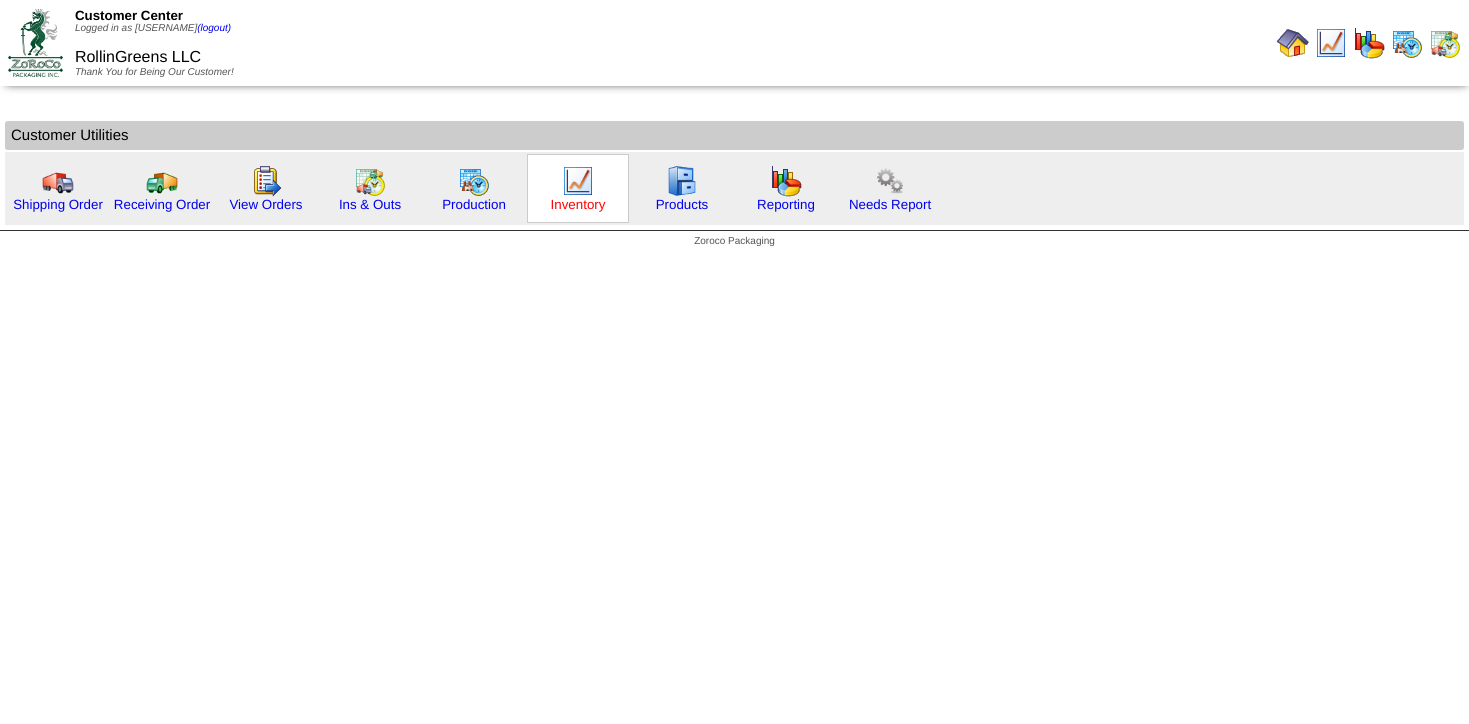 click on "Inventory" at bounding box center (578, 204) 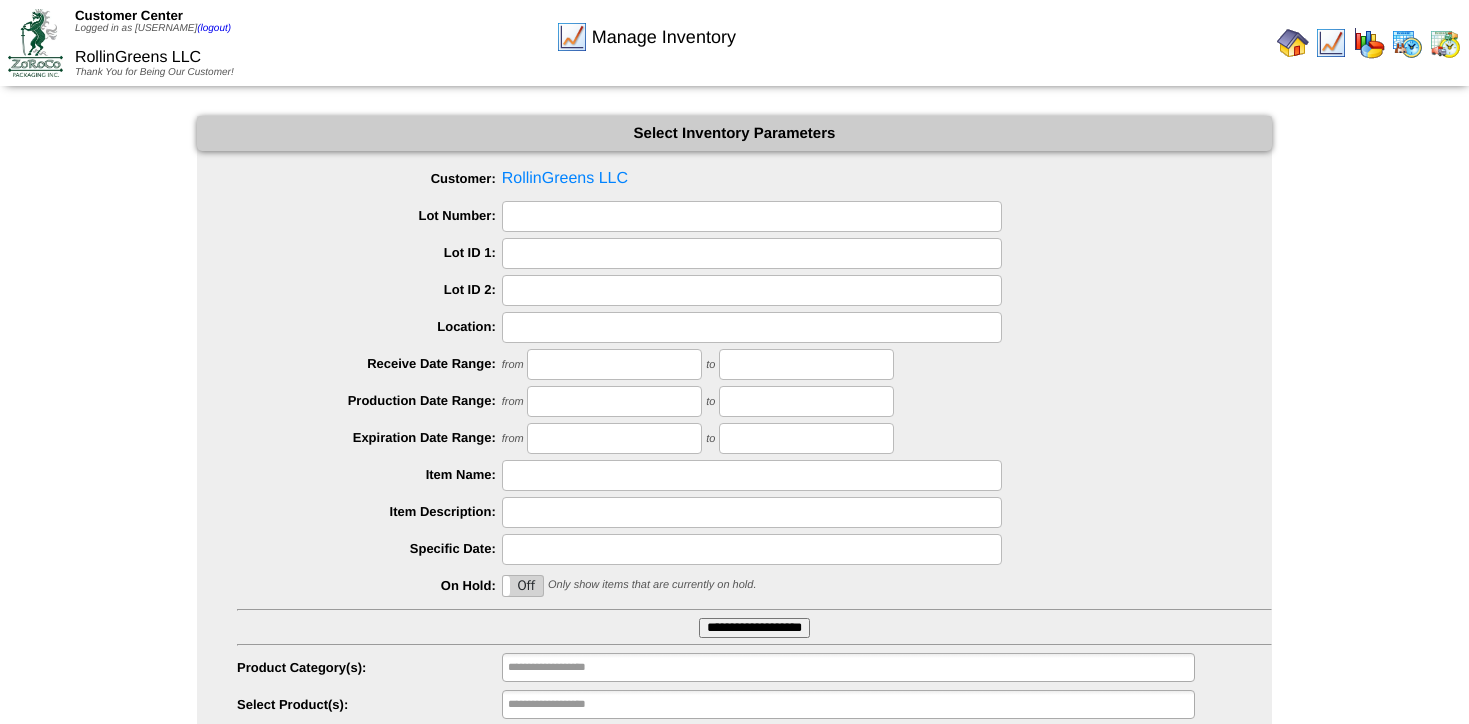 scroll, scrollTop: 71, scrollLeft: 0, axis: vertical 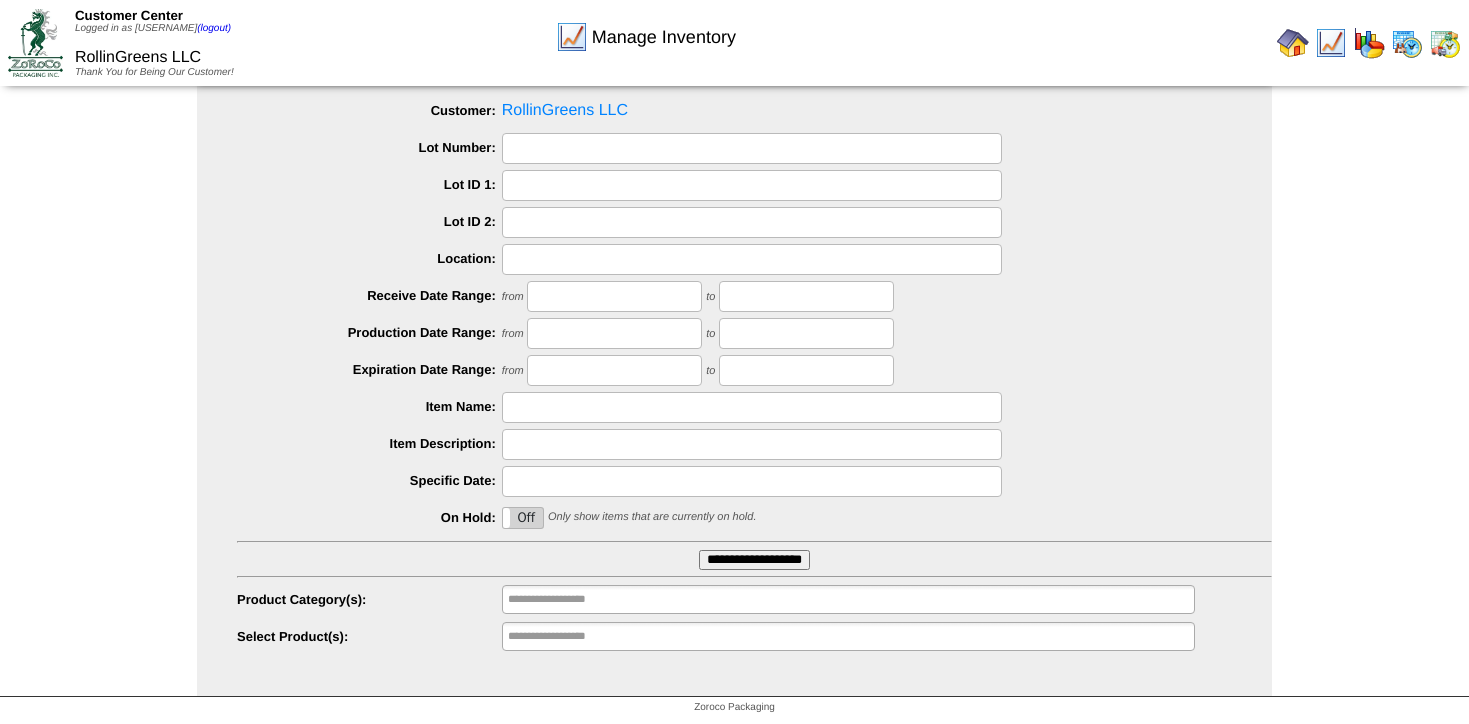 type 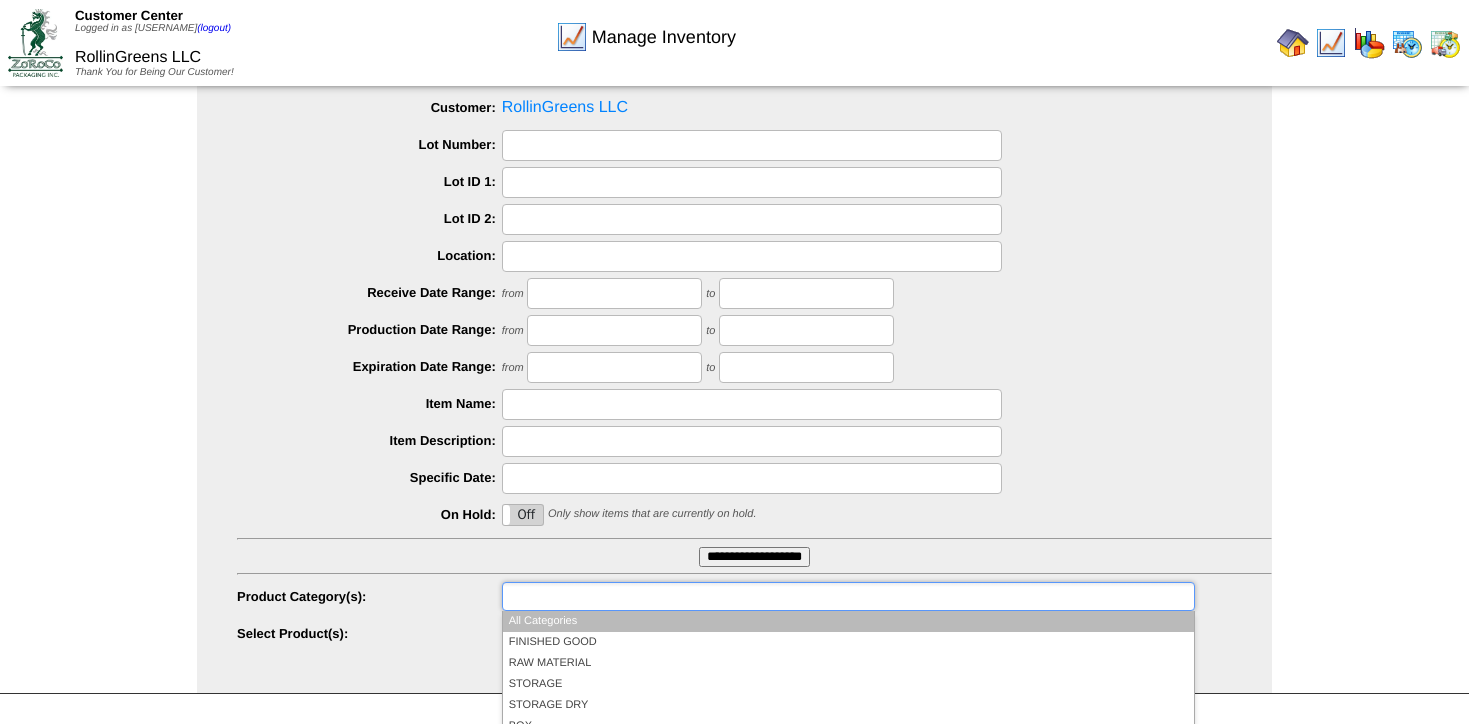 click at bounding box center [848, 596] 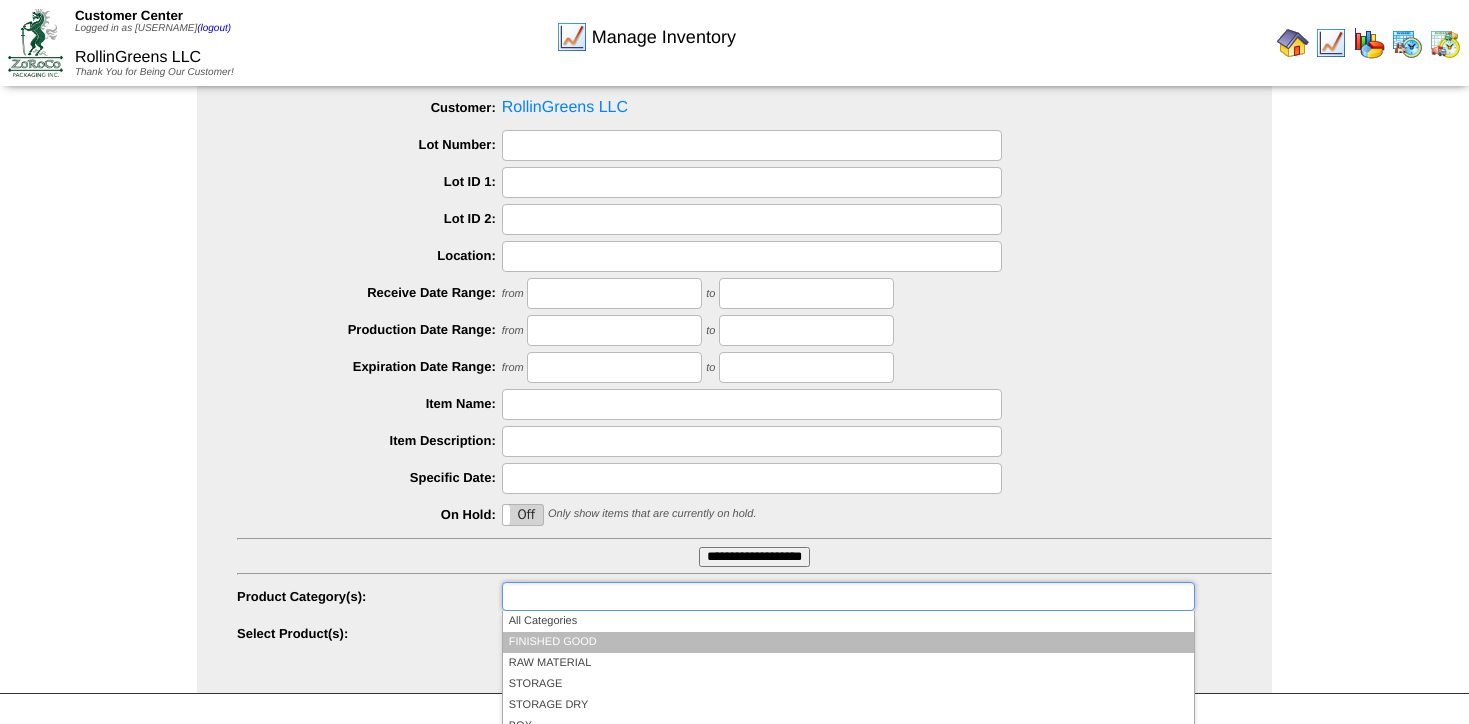 click on "FINISHED GOOD" at bounding box center [848, 642] 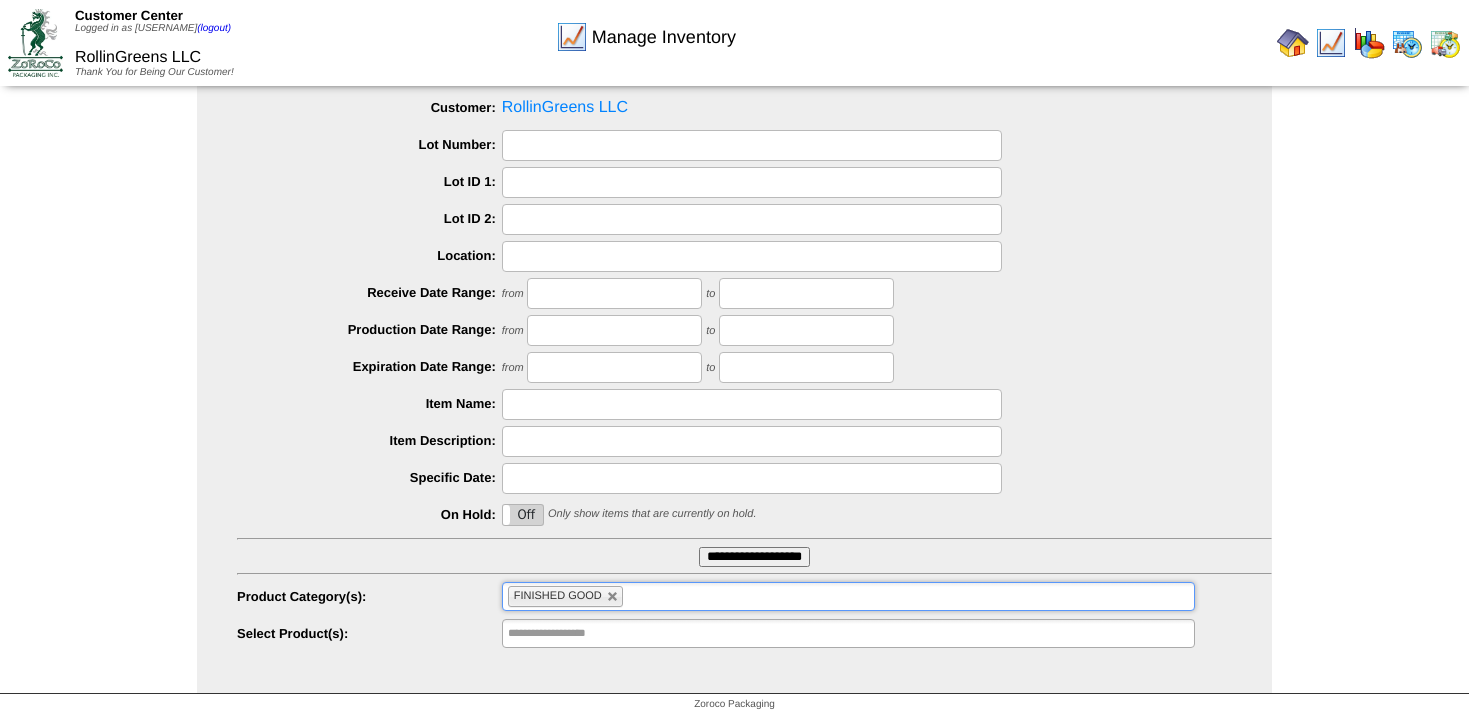 click on "**********" at bounding box center [754, 557] 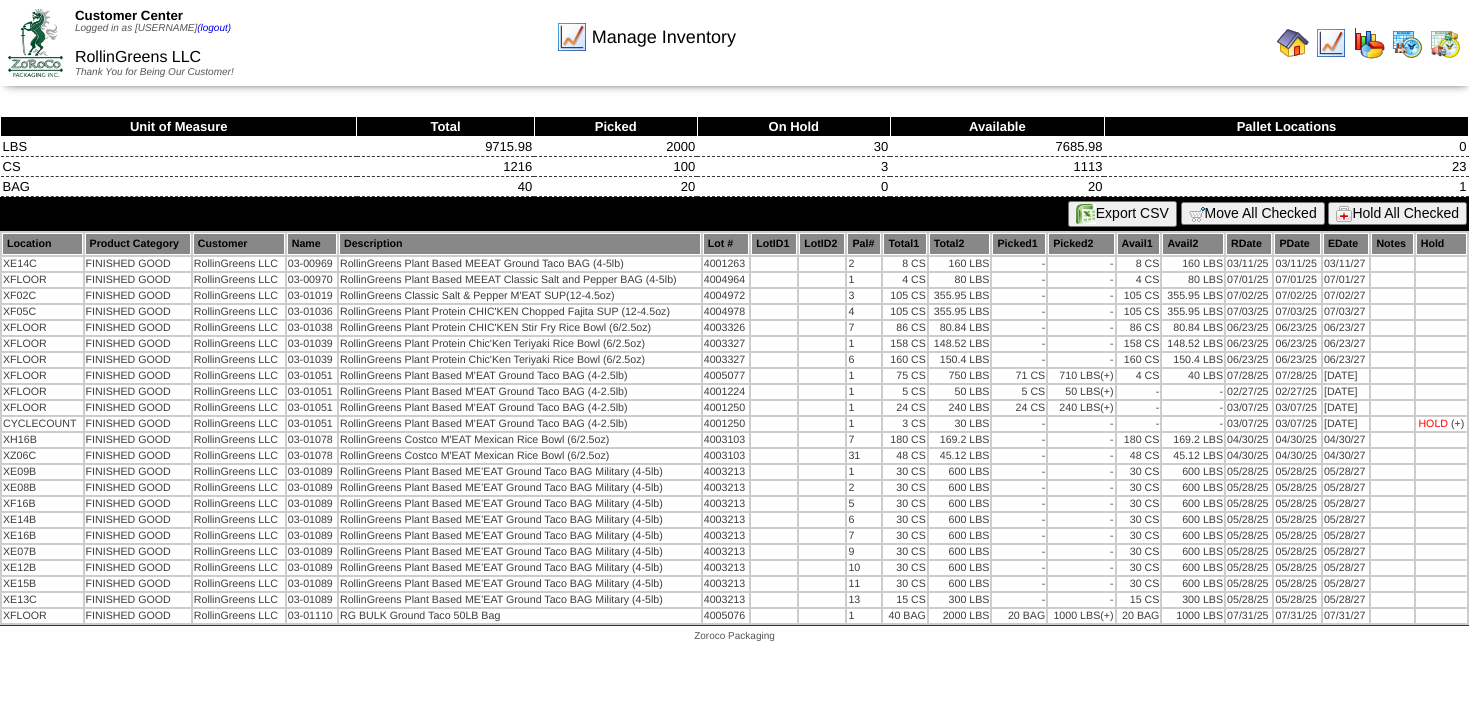 scroll, scrollTop: 0, scrollLeft: 0, axis: both 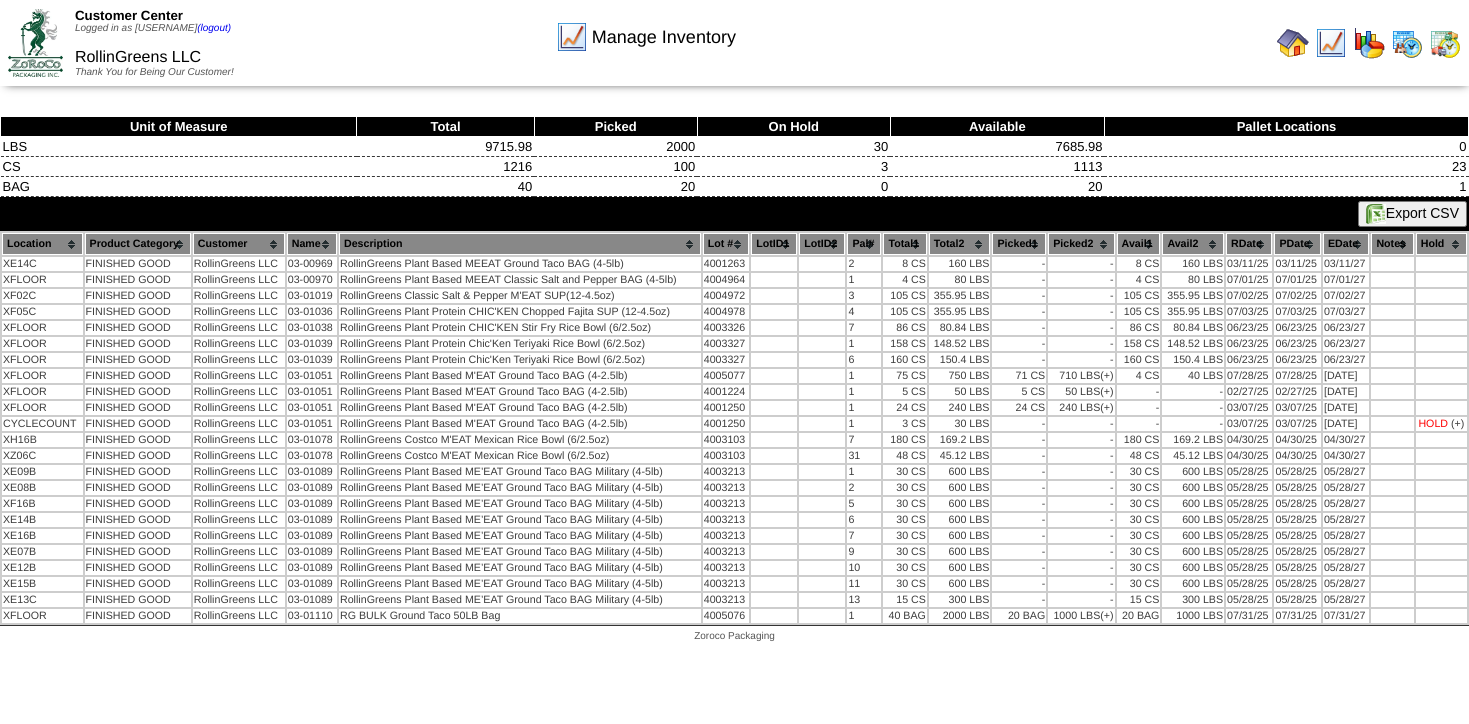 click on "Export CSV" at bounding box center [1412, 214] 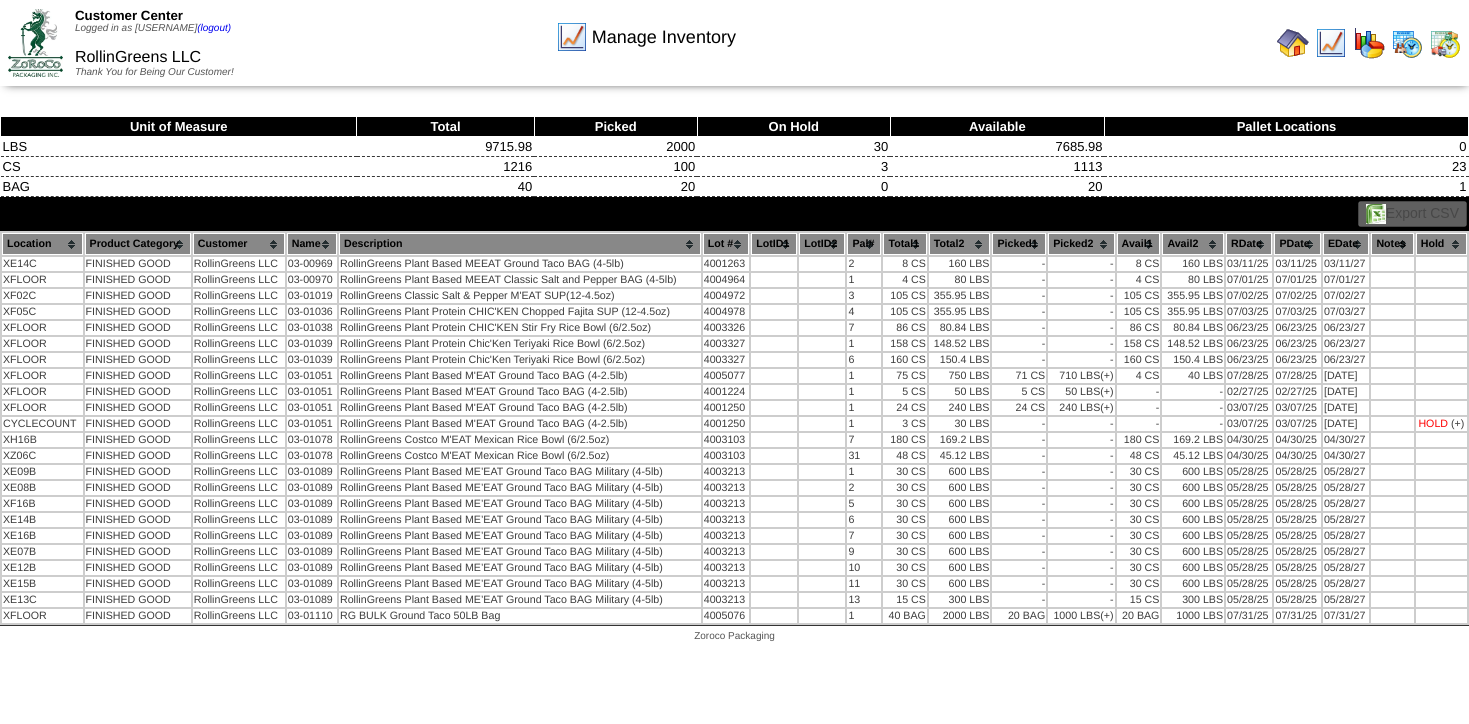 click at bounding box center [35, 42] 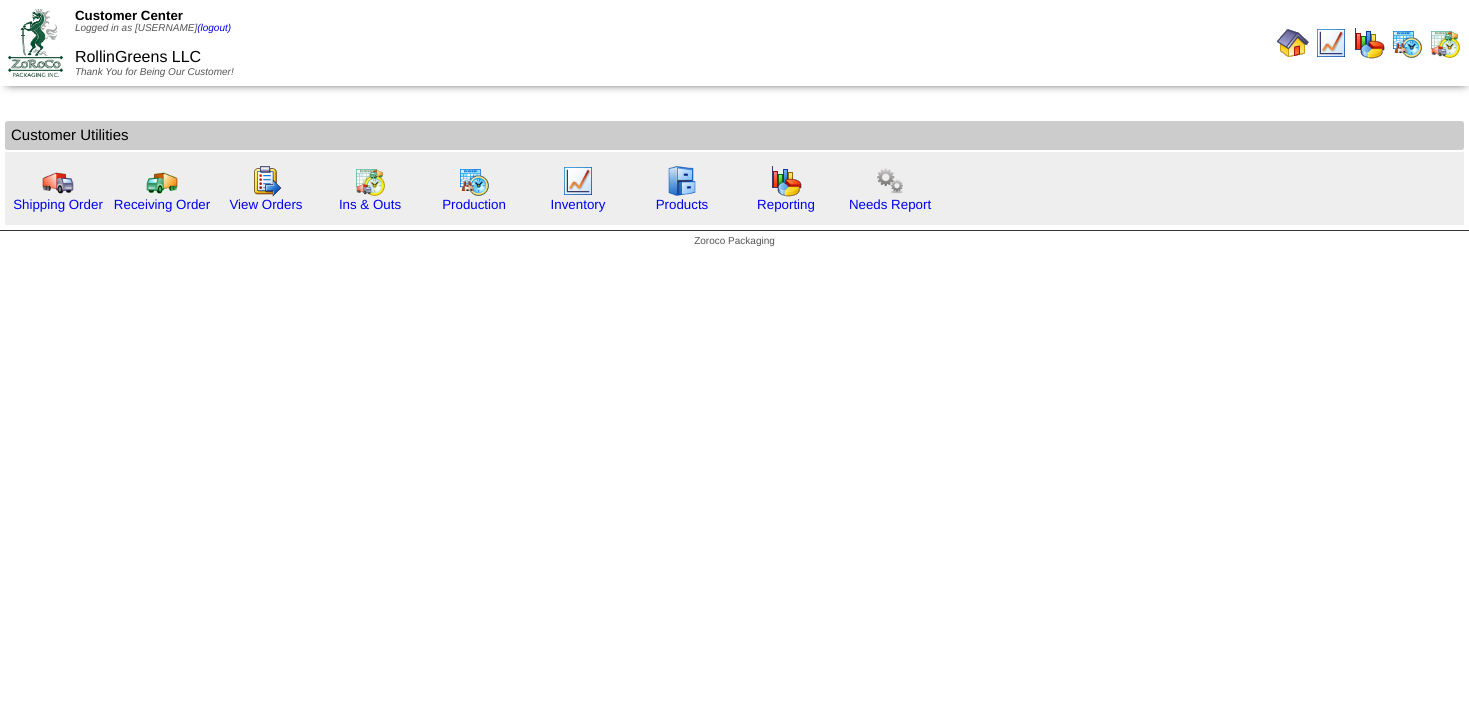 scroll, scrollTop: 0, scrollLeft: 0, axis: both 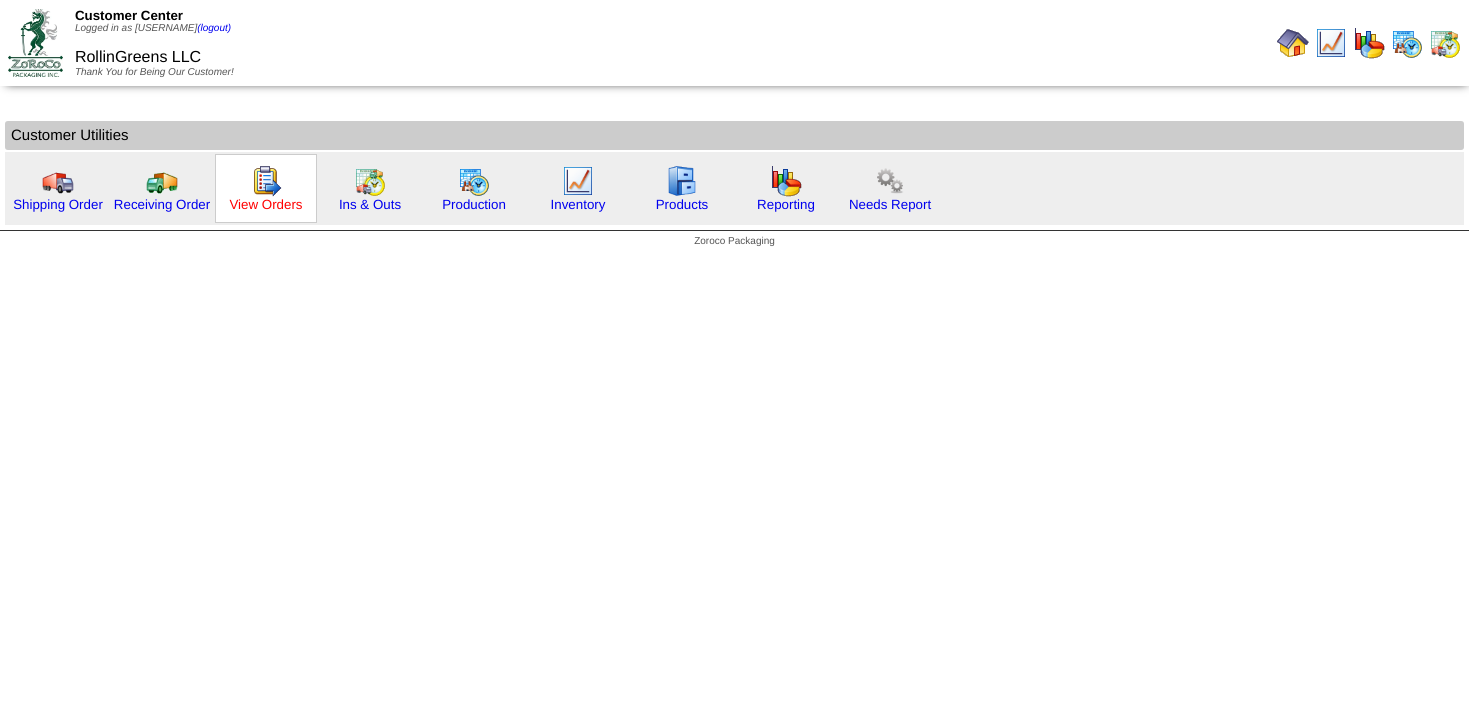 click on "View Orders" at bounding box center (265, 204) 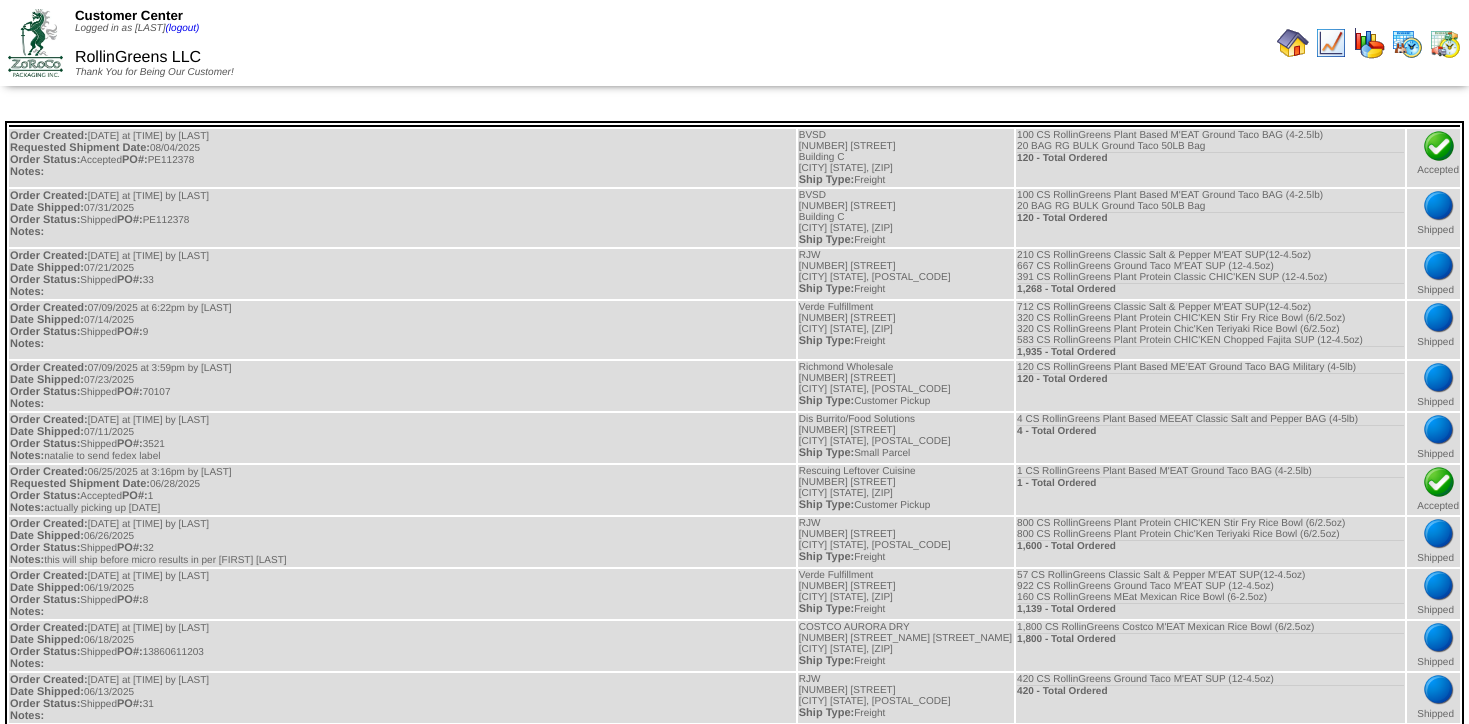 scroll, scrollTop: 0, scrollLeft: 0, axis: both 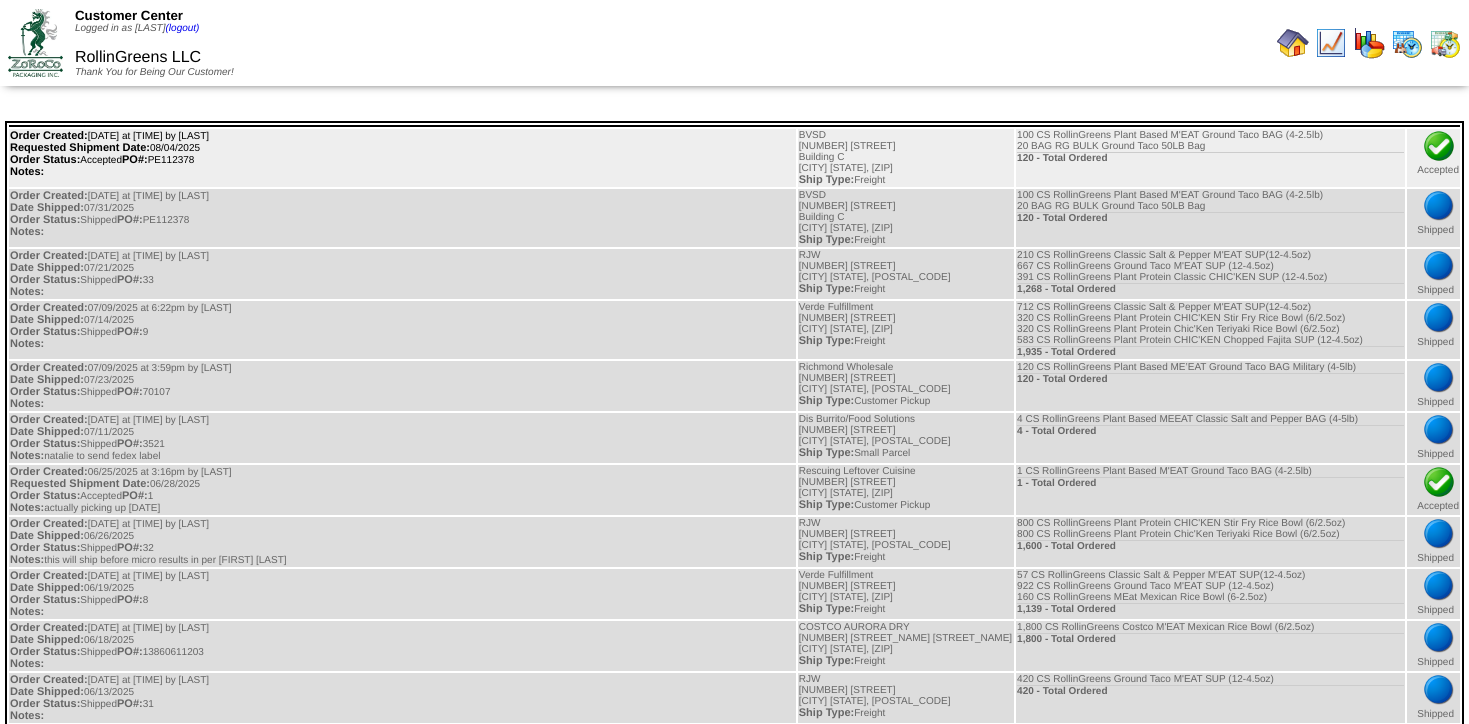 click on "Order Created:
[DATE] at [TIME]
by [LAST]
Requested Shipment Date:
[DATE]
Order Status:  Accepted
PO#:  PE112378
Notes:" at bounding box center [402, 158] 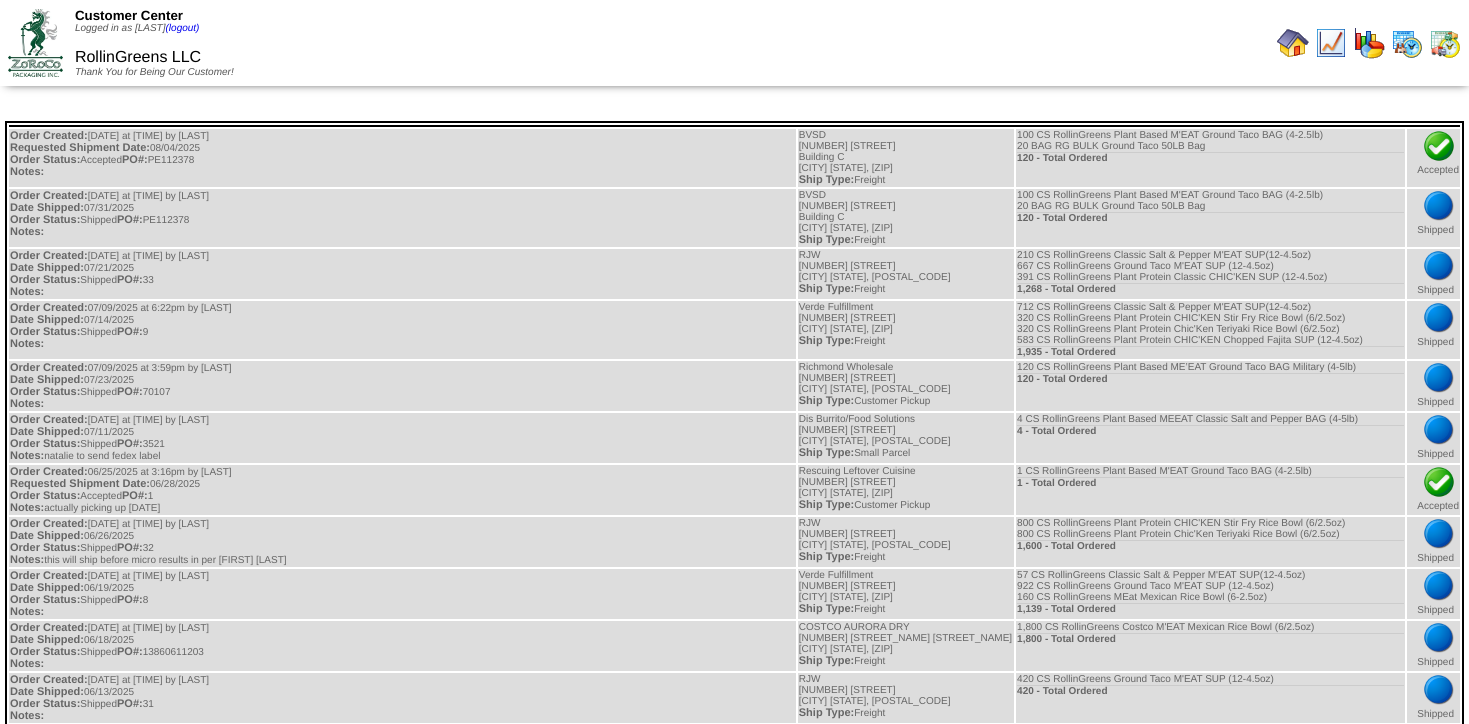 copy on "PE112378" 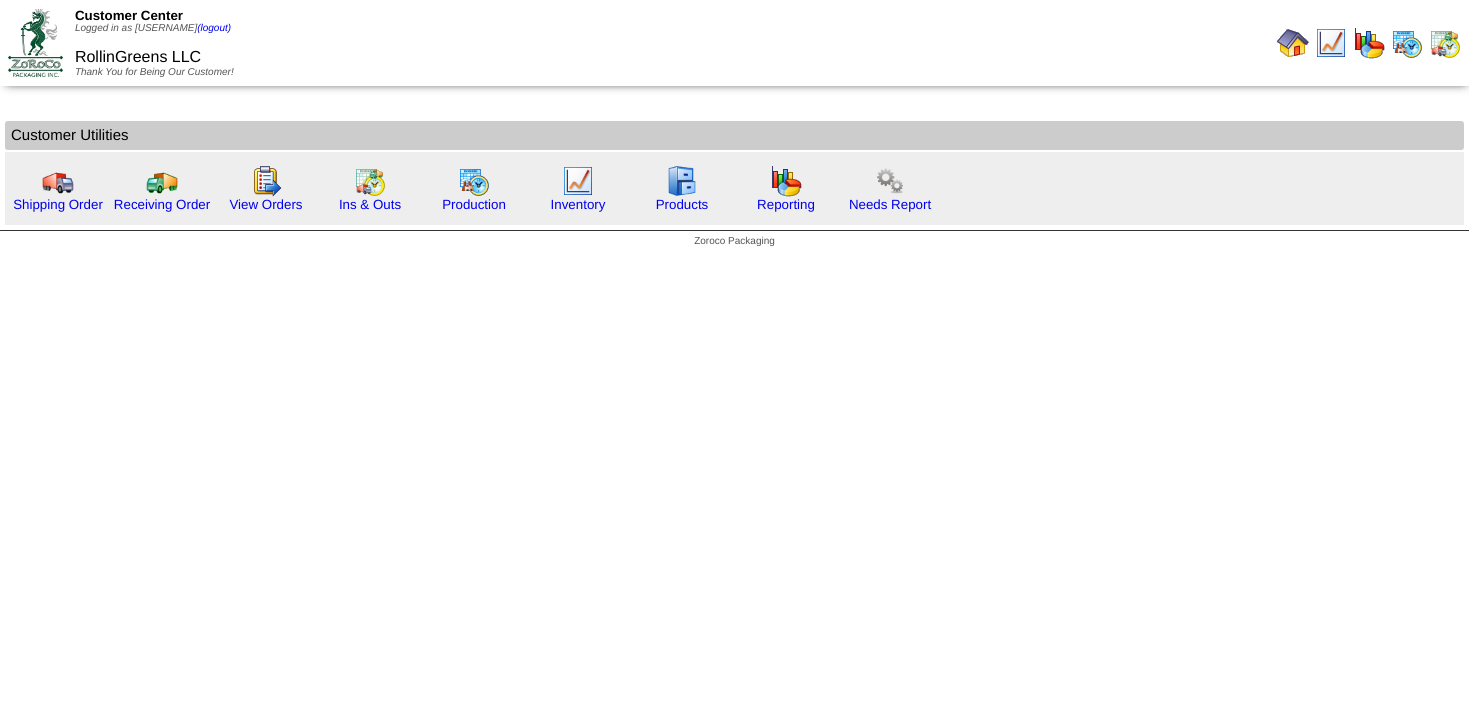 scroll, scrollTop: 0, scrollLeft: 0, axis: both 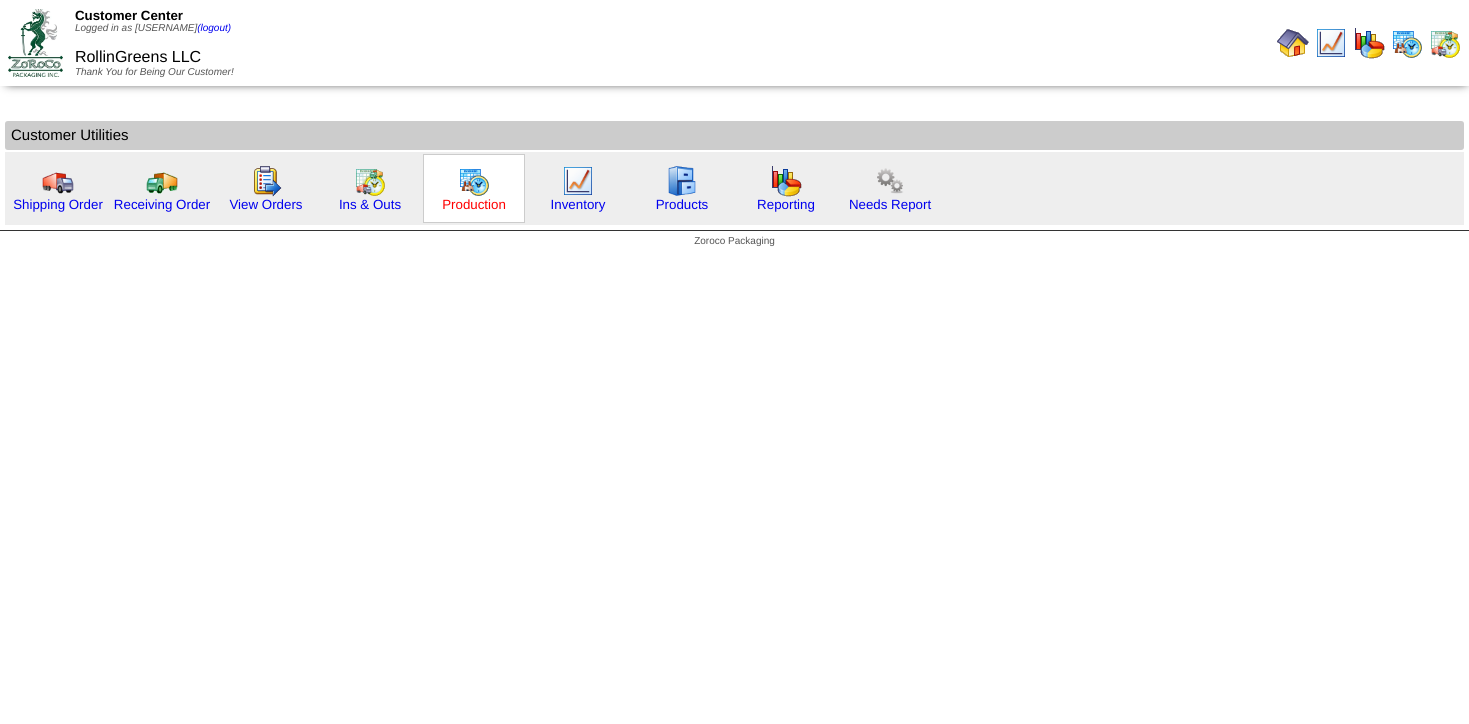 click on "Production" at bounding box center [474, 204] 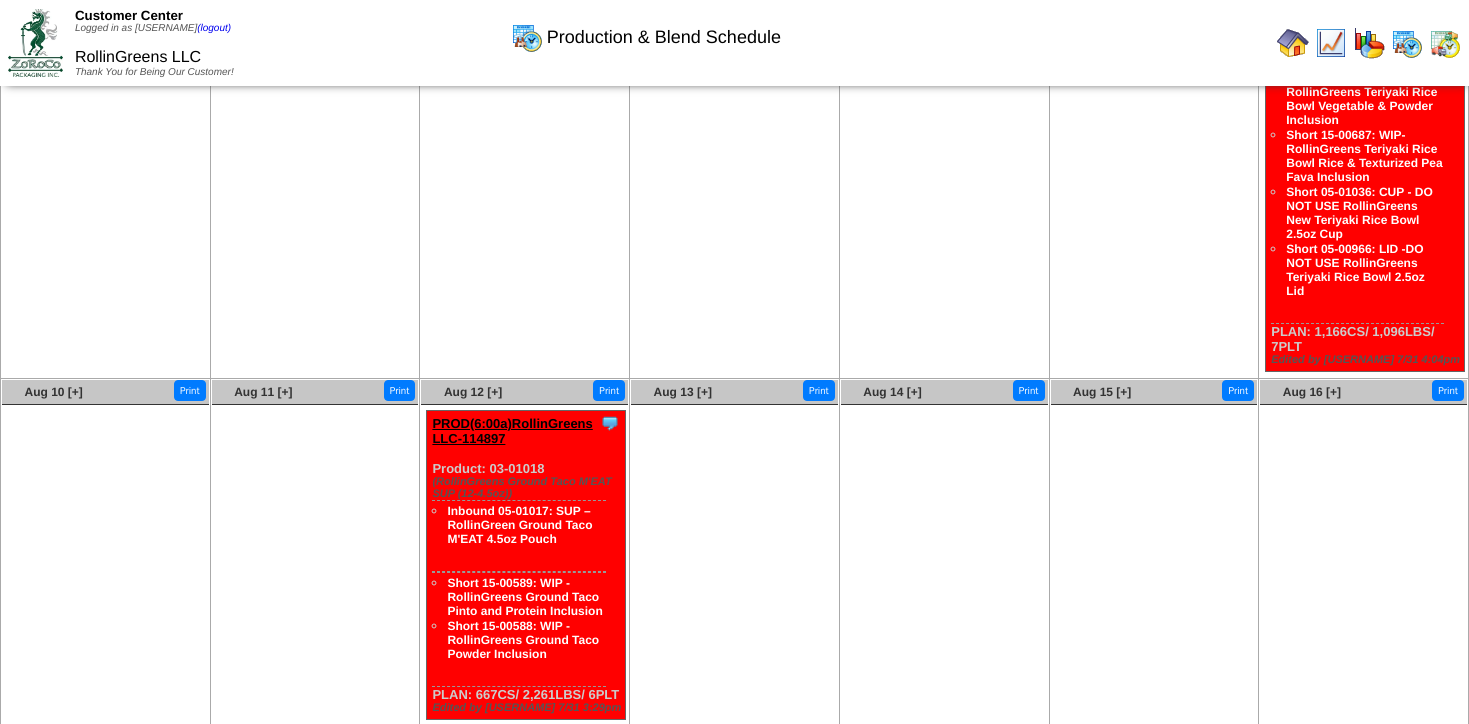 scroll, scrollTop: 1243, scrollLeft: 0, axis: vertical 